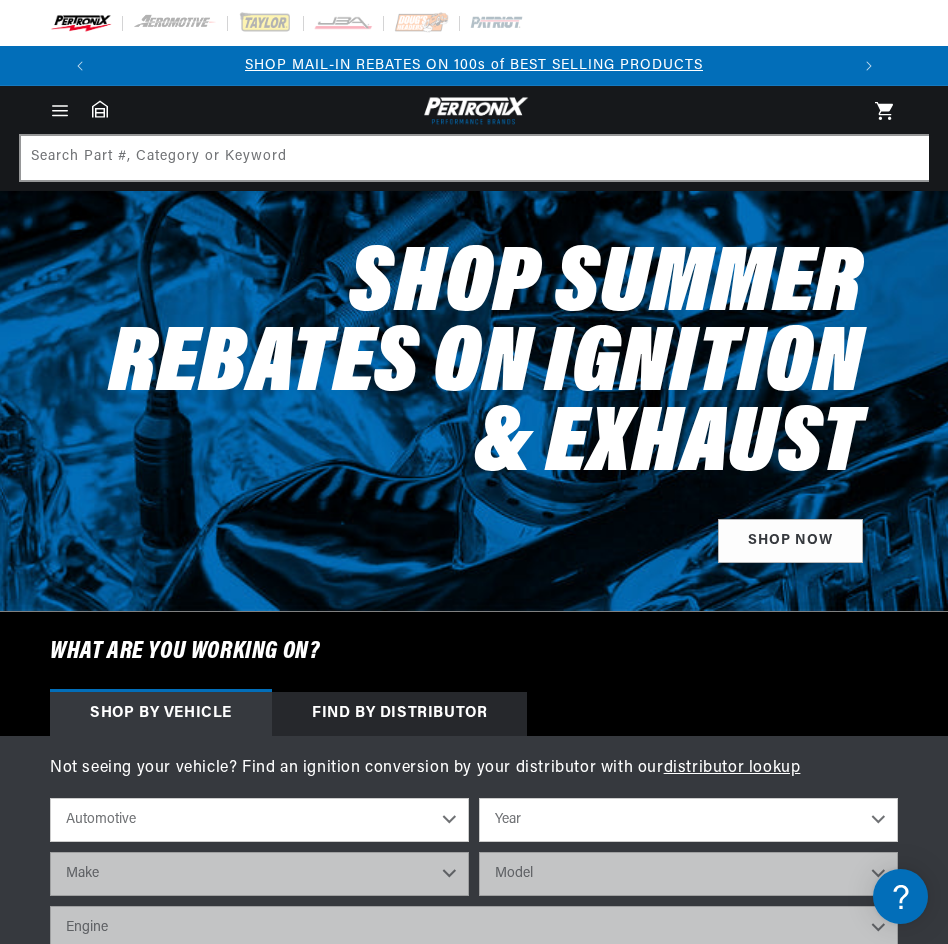 scroll, scrollTop: 0, scrollLeft: 0, axis: both 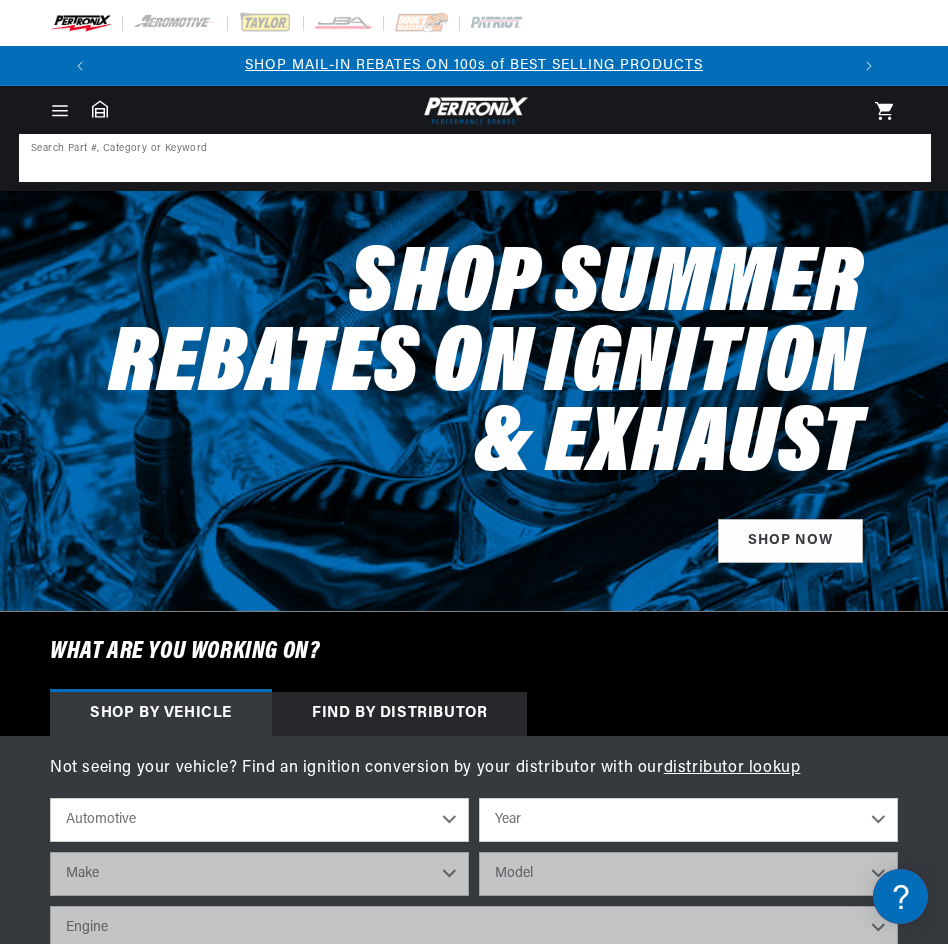click at bounding box center (475, 158) 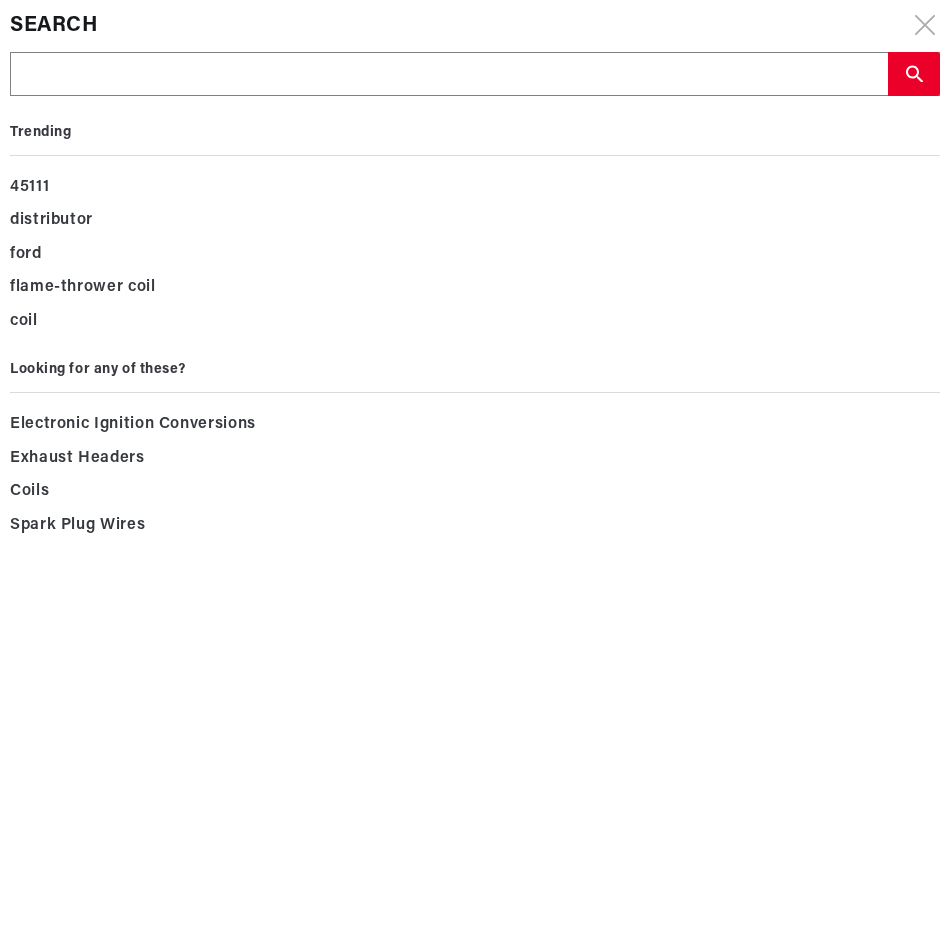 type on "1" 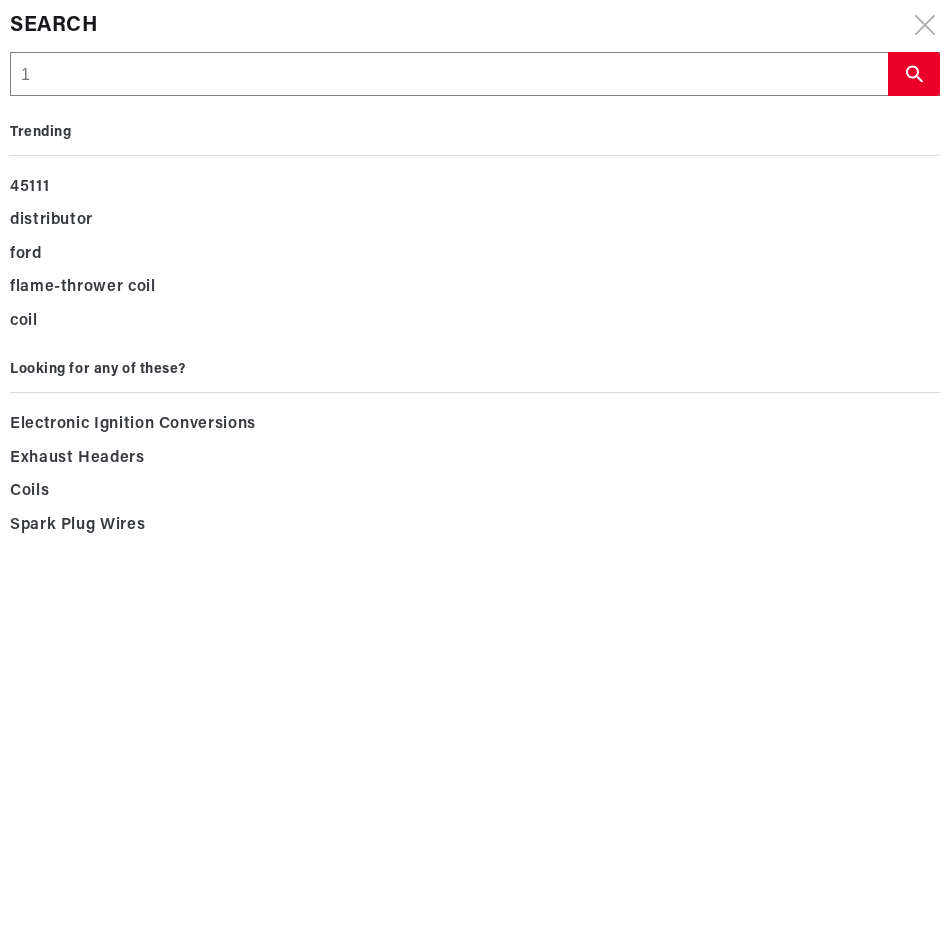 type on "18" 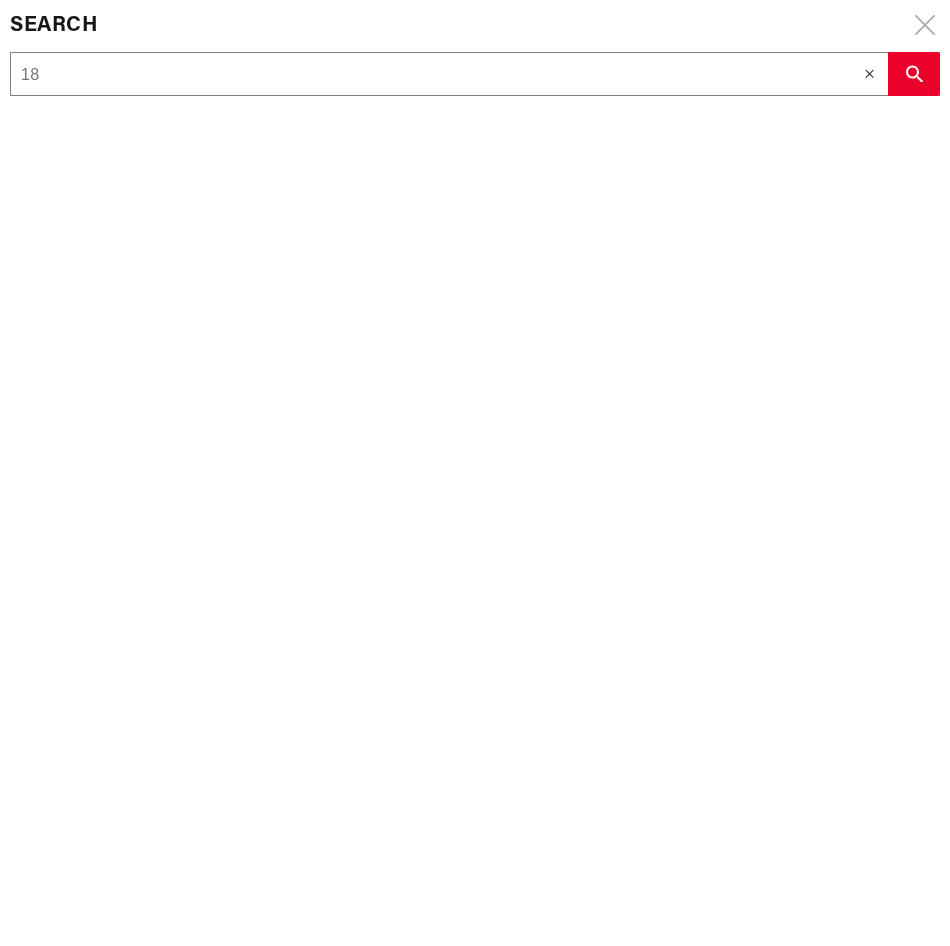 type on "186" 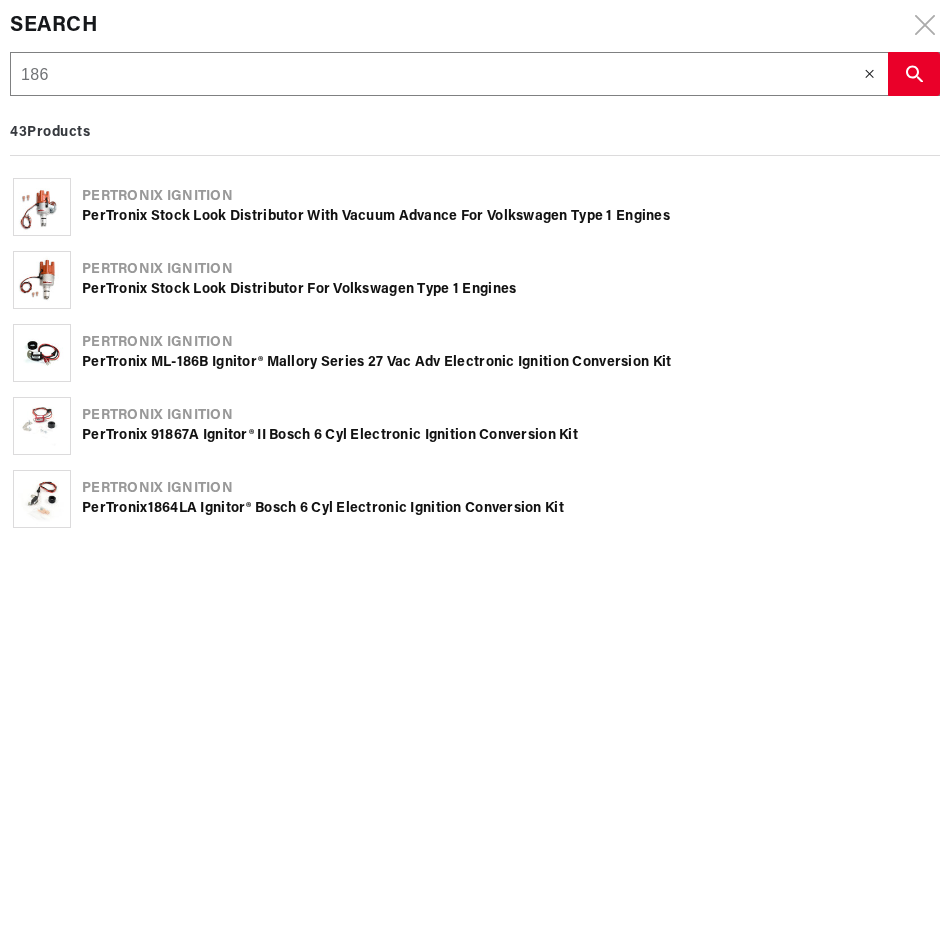 type on "1860" 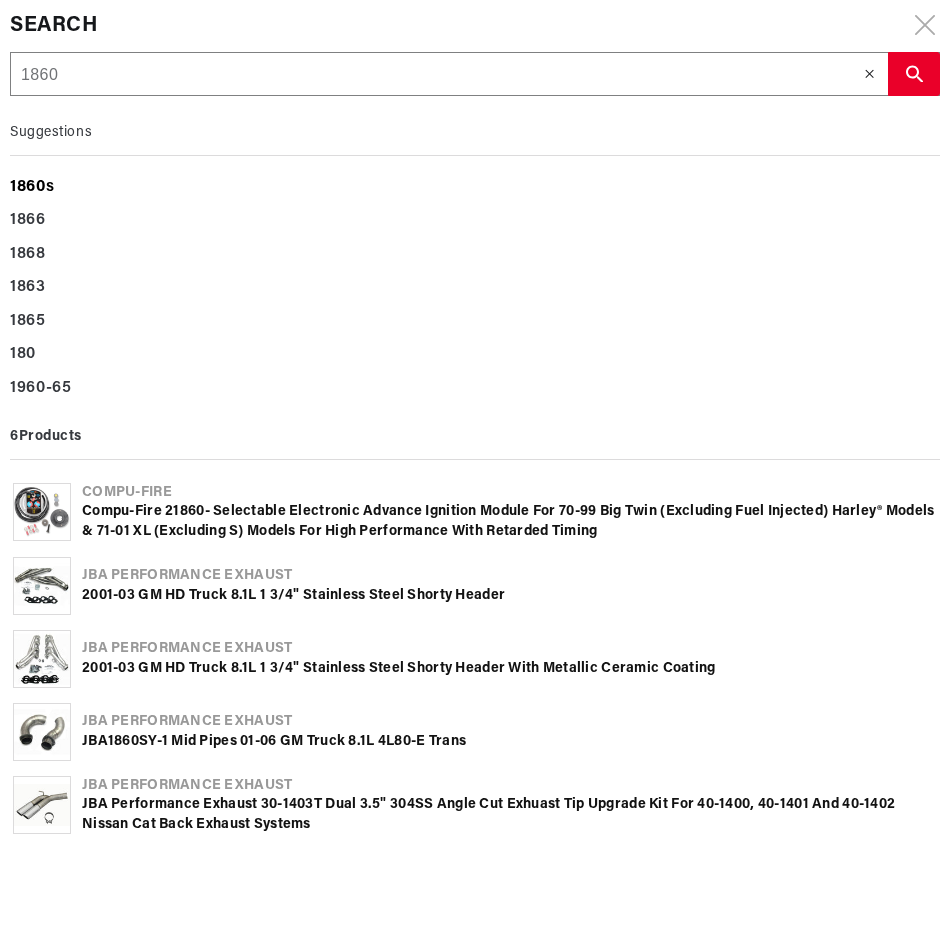 type on "1860" 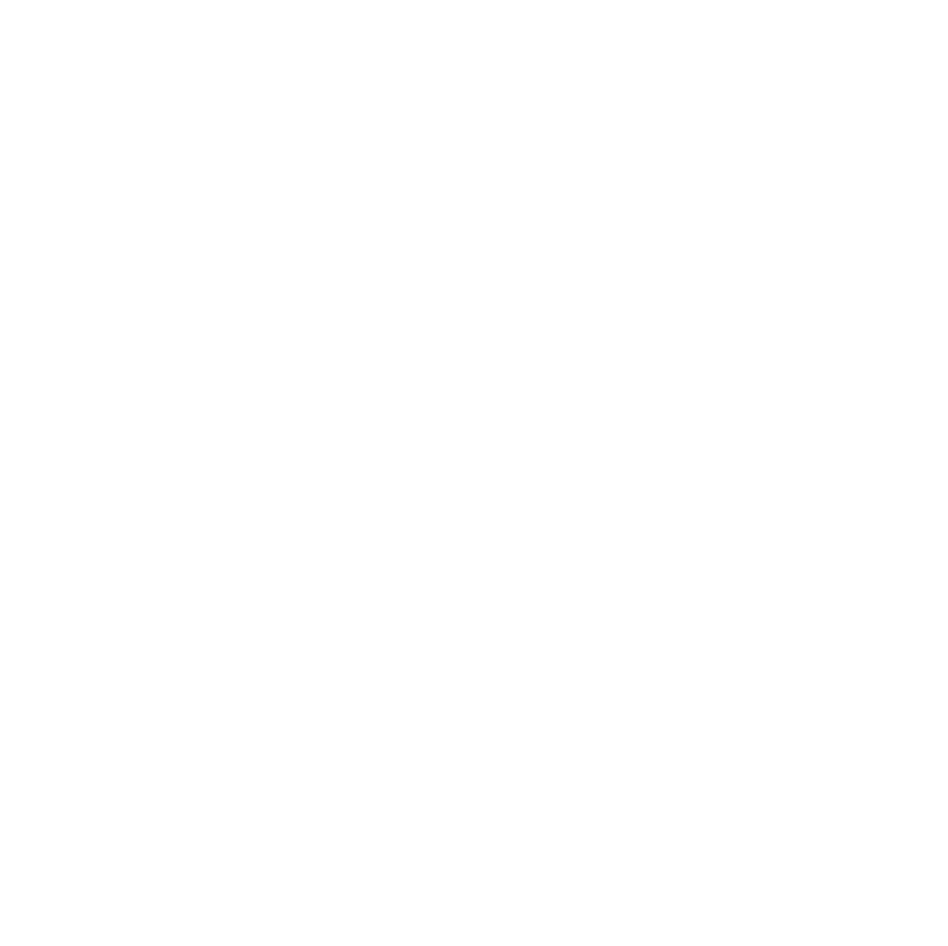click at bounding box center (0, 0) 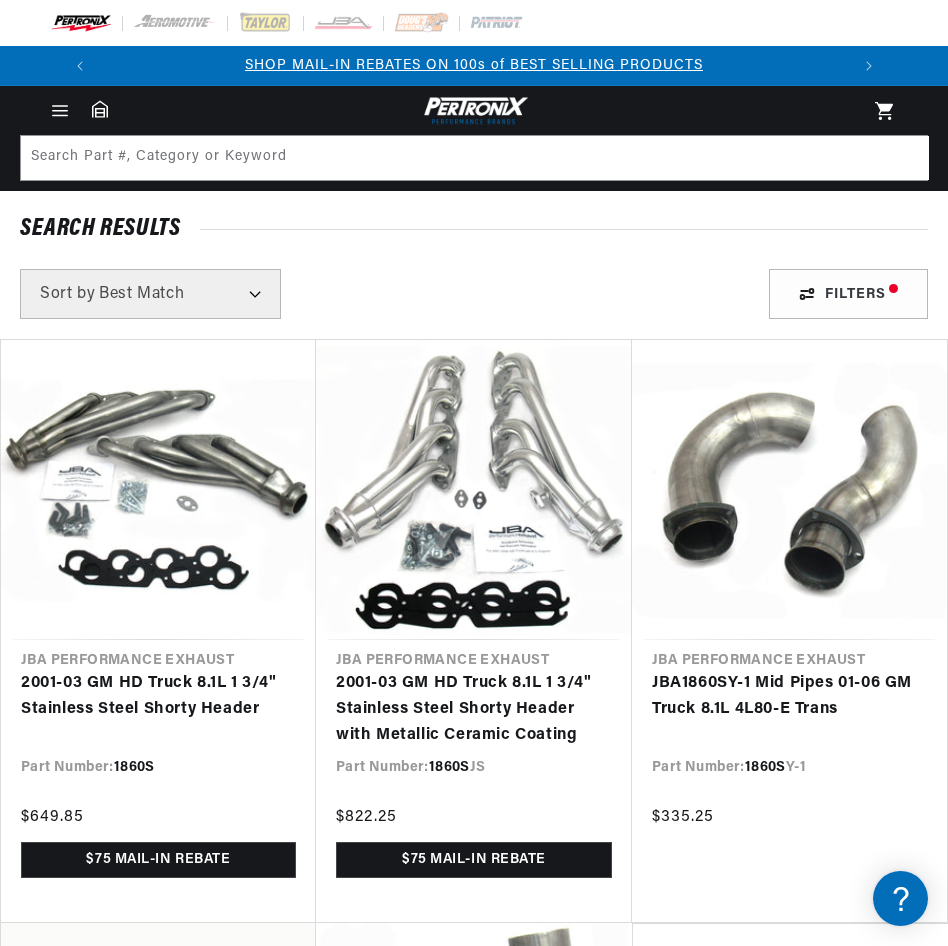 scroll, scrollTop: 0, scrollLeft: 0, axis: both 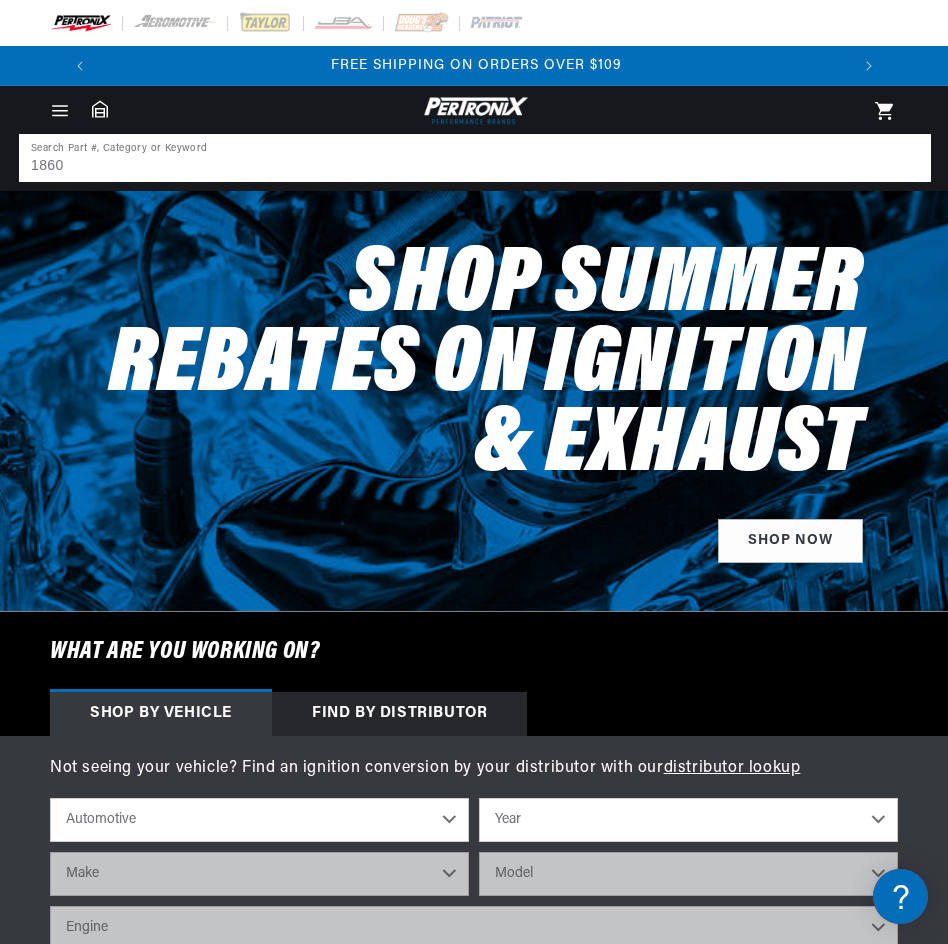 click on "1860" at bounding box center (475, 158) 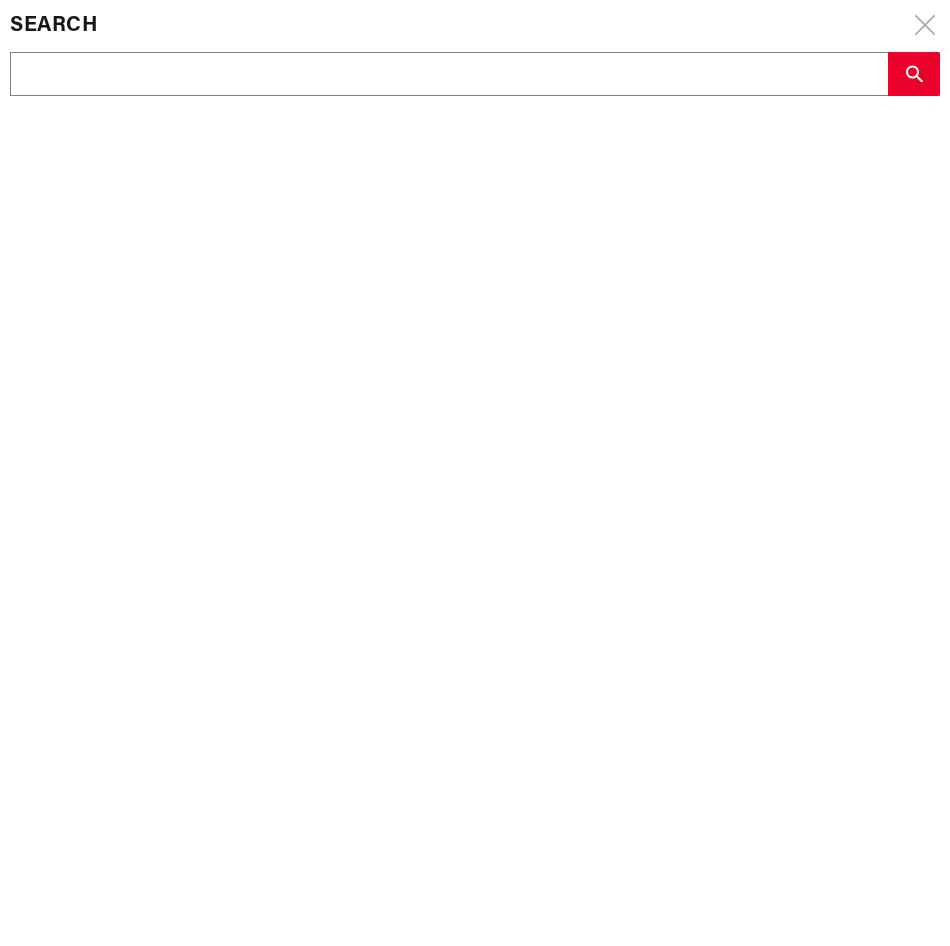 click on "Search Search Part #, Category or Keyword" at bounding box center (475, 473) 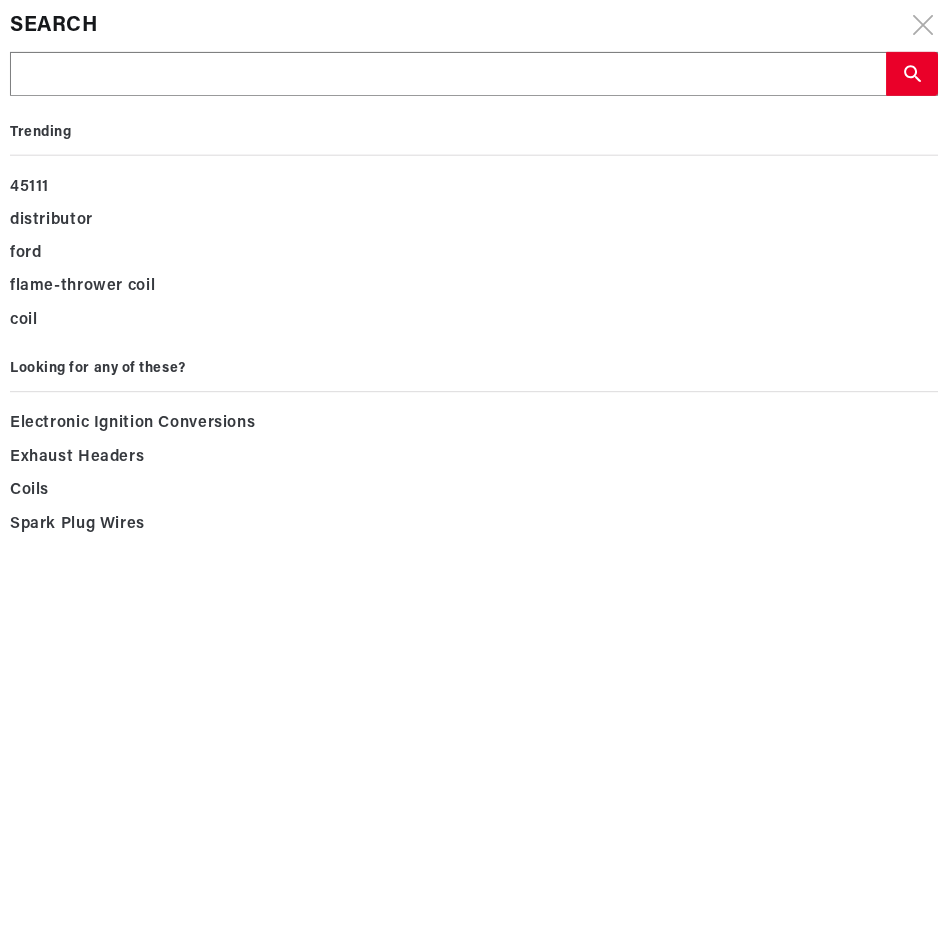 scroll, scrollTop: 0, scrollLeft: 747, axis: horizontal 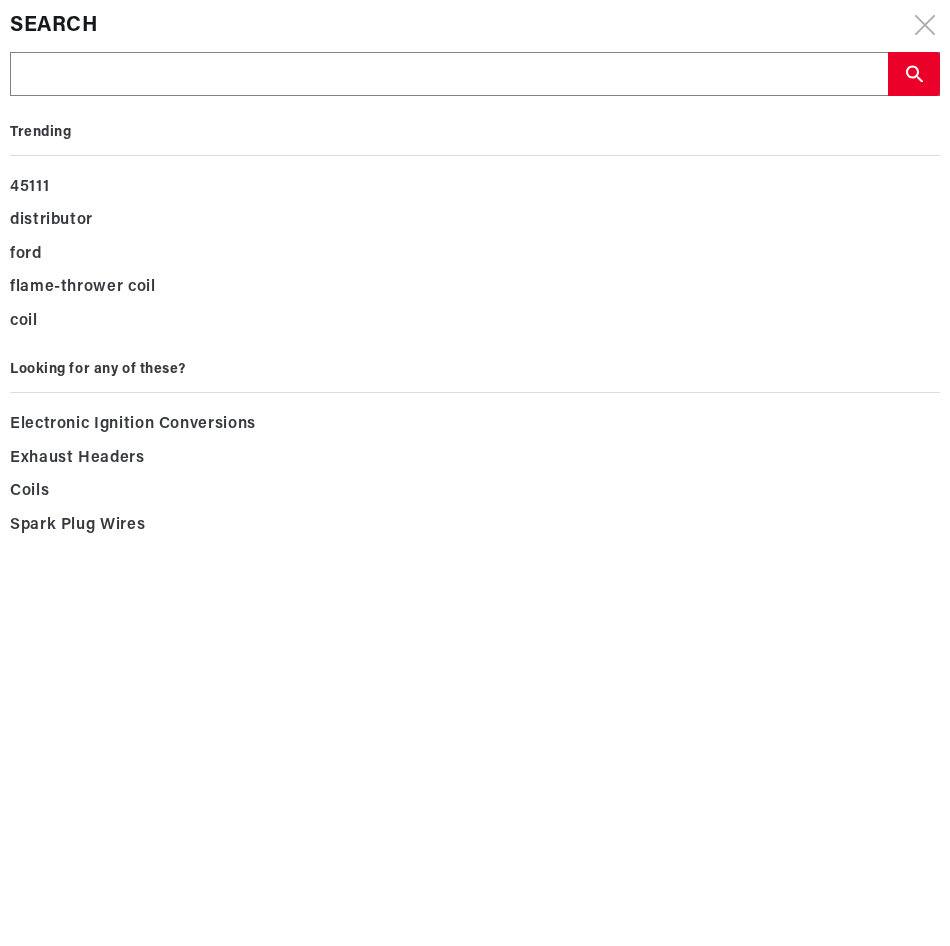 click at bounding box center [449, 75] 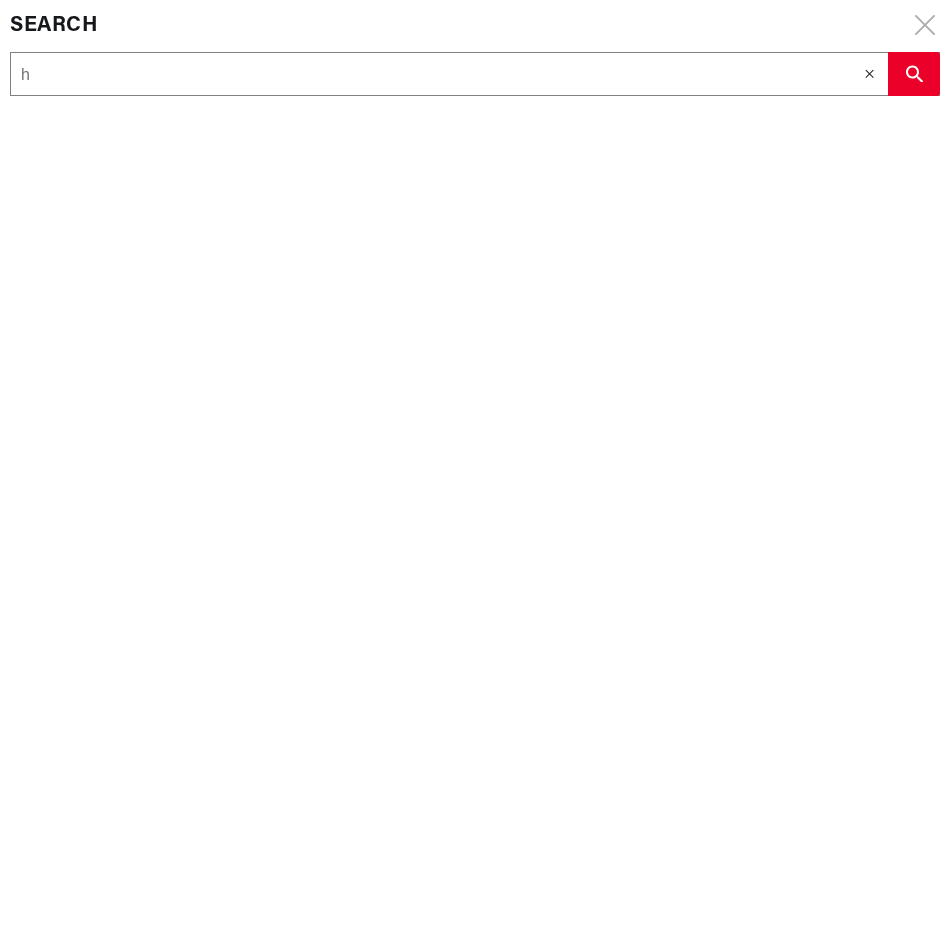 type on "he" 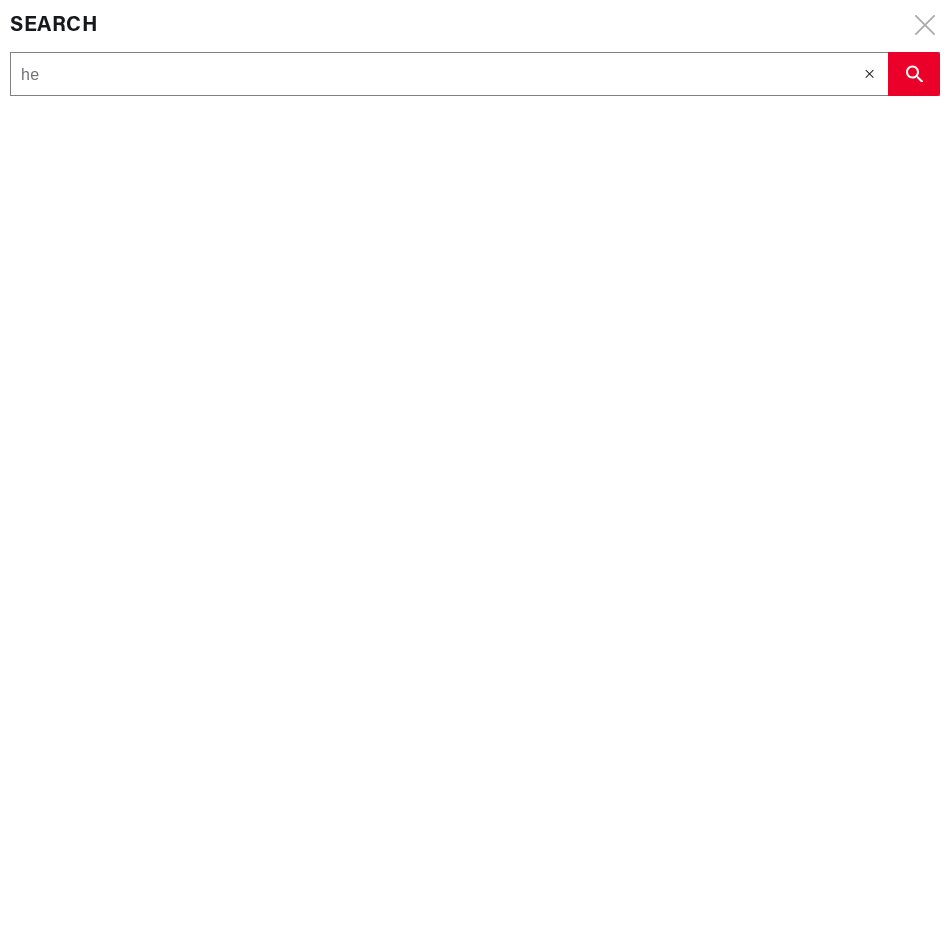 type on "hea" 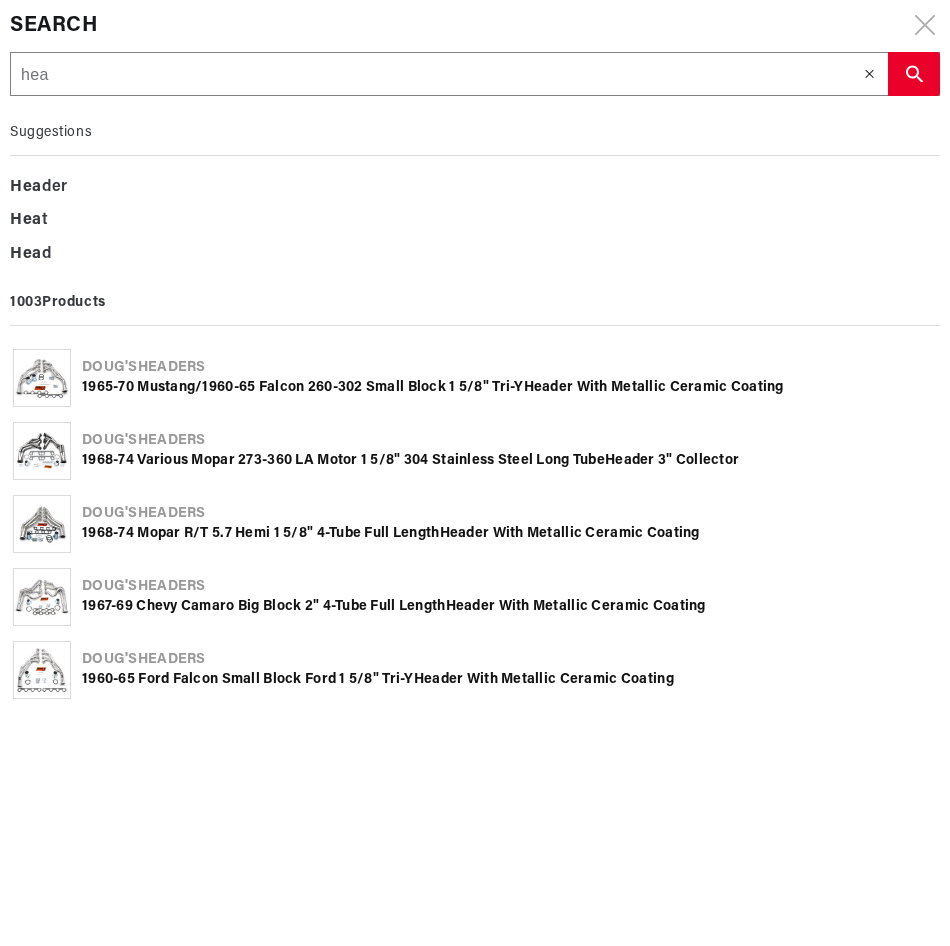 type on "head" 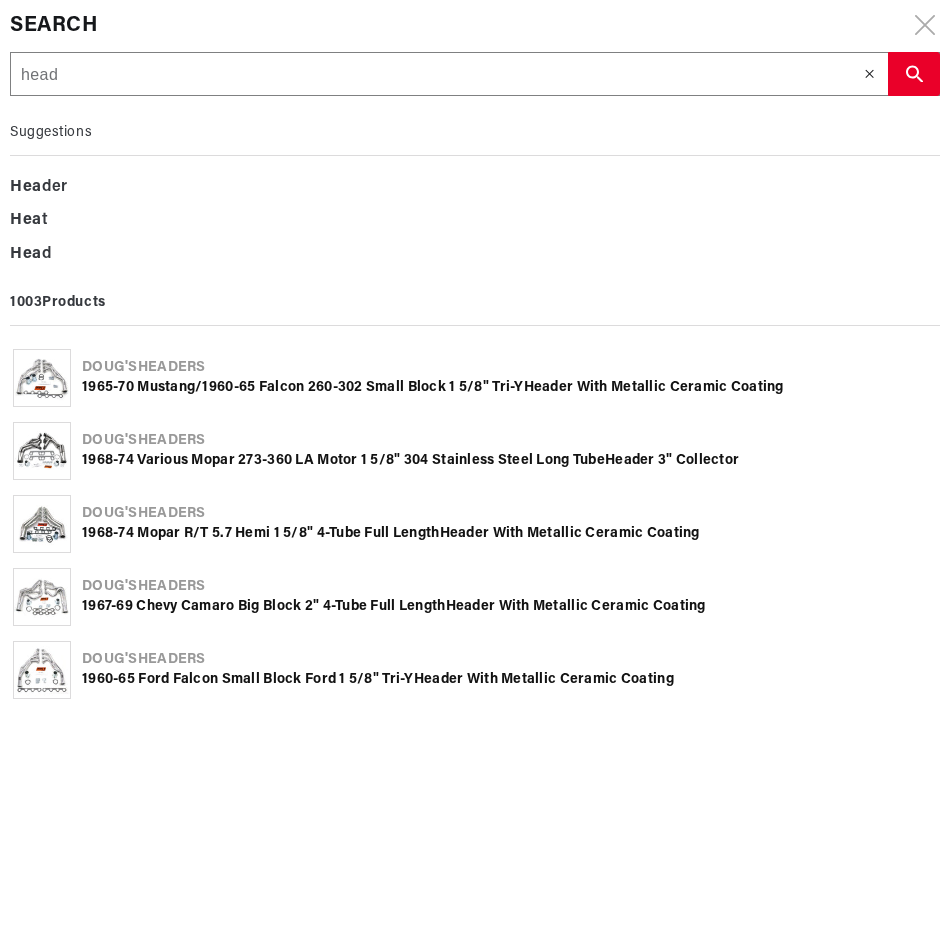 type on "heade" 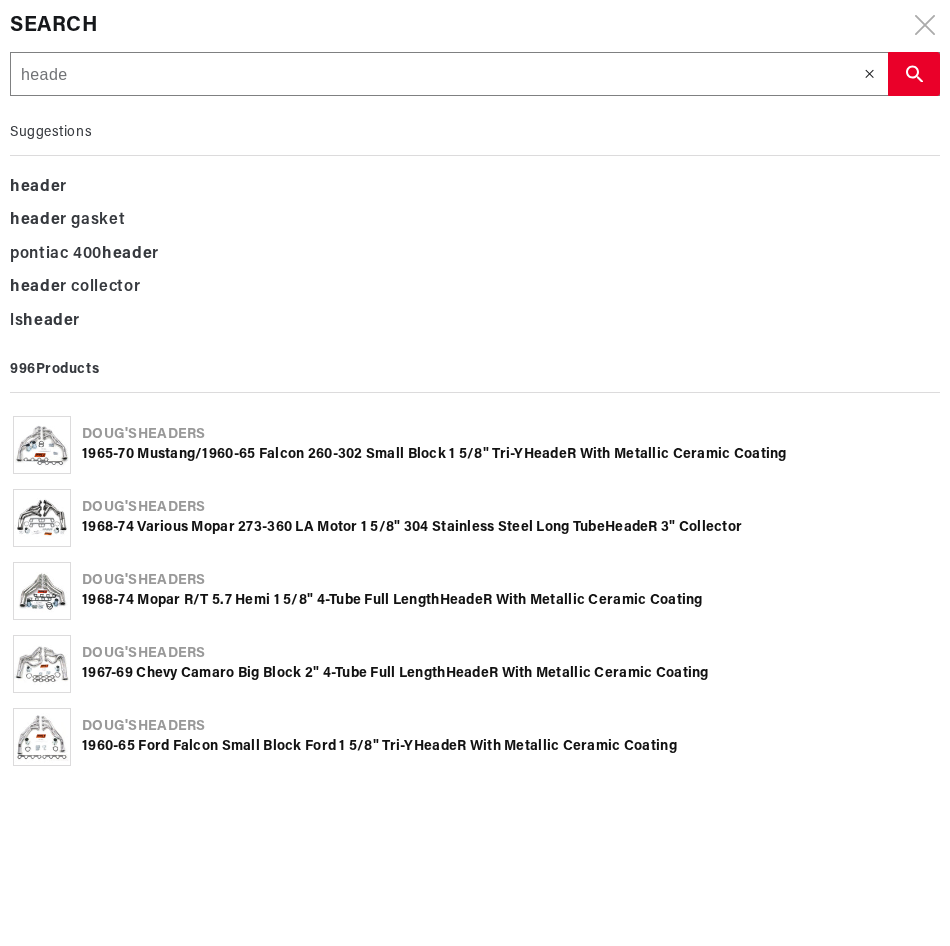 type on "header" 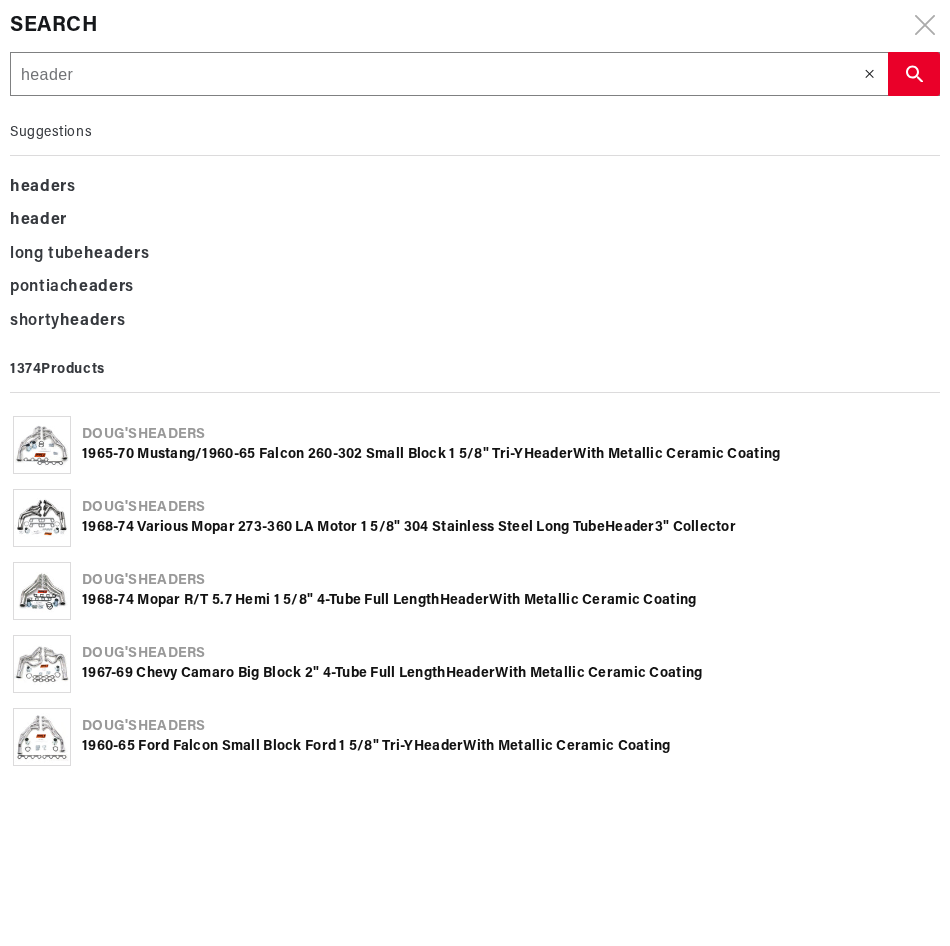 type on "headers" 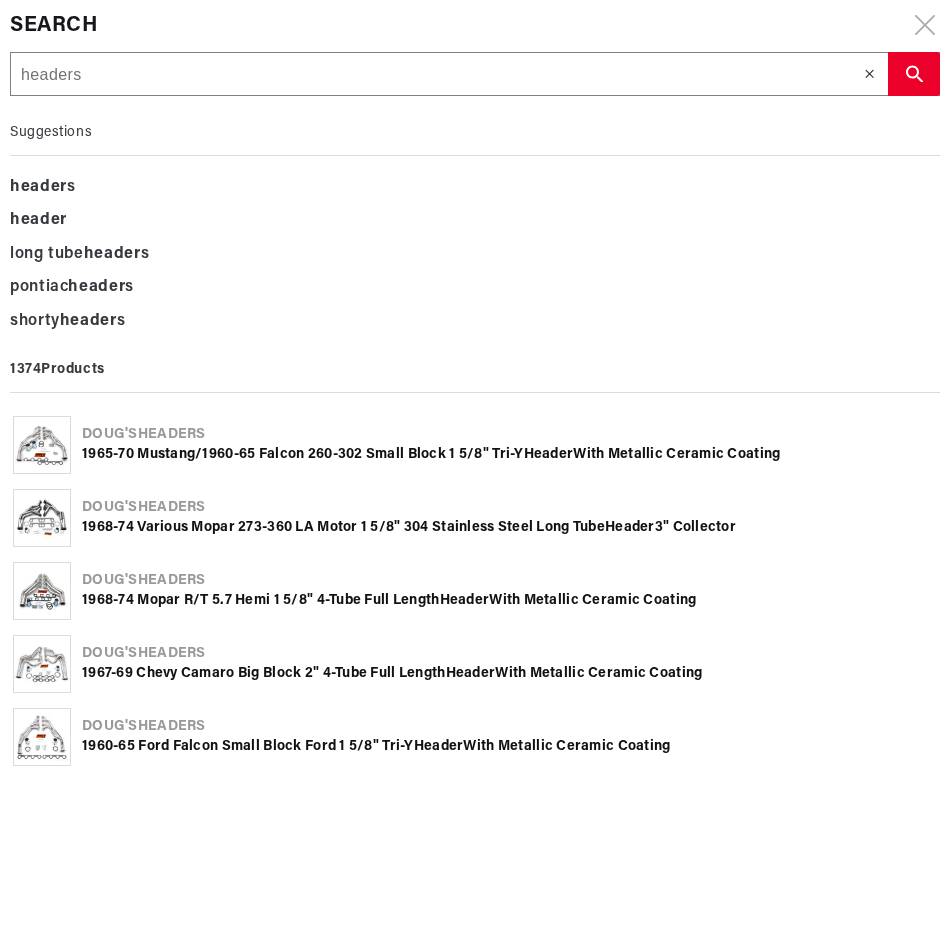 type on "headers" 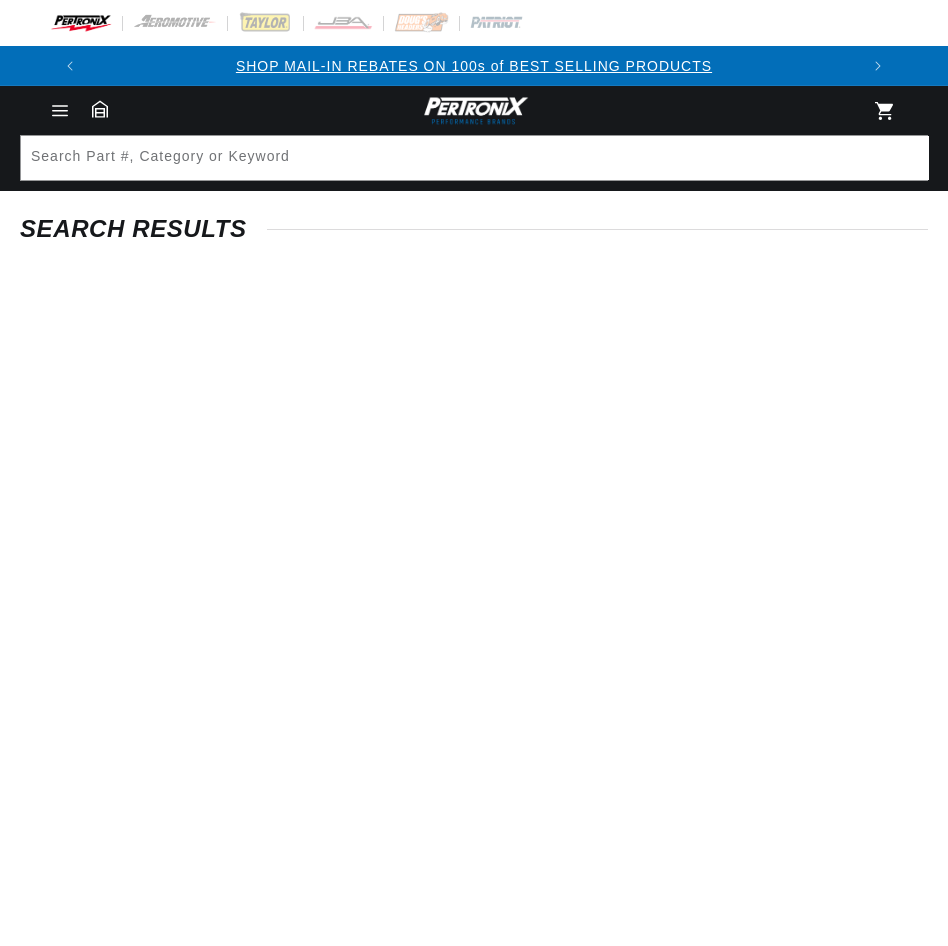 scroll, scrollTop: 0, scrollLeft: 0, axis: both 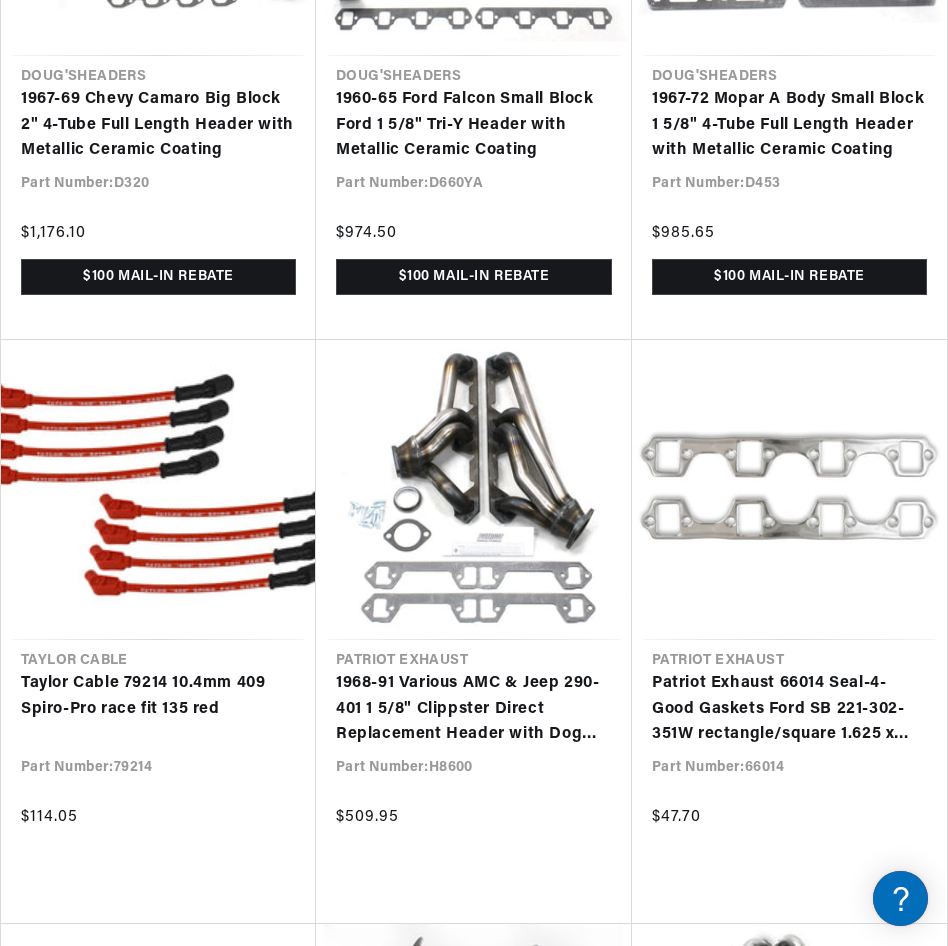 click on "1968-91 Various AMC & Jeep 290-401 1 5/8" Clippster Direct Replacement Header with Dog Leg Ports" at bounding box center [474, 709] 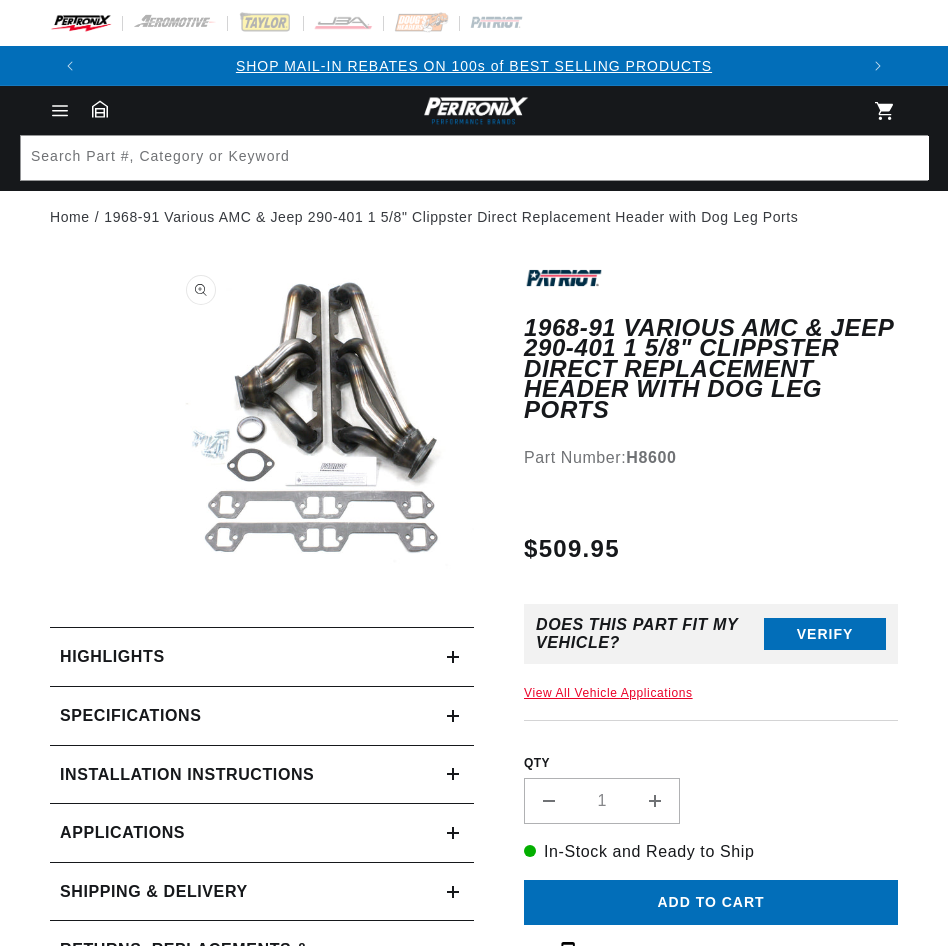 scroll, scrollTop: 0, scrollLeft: 0, axis: both 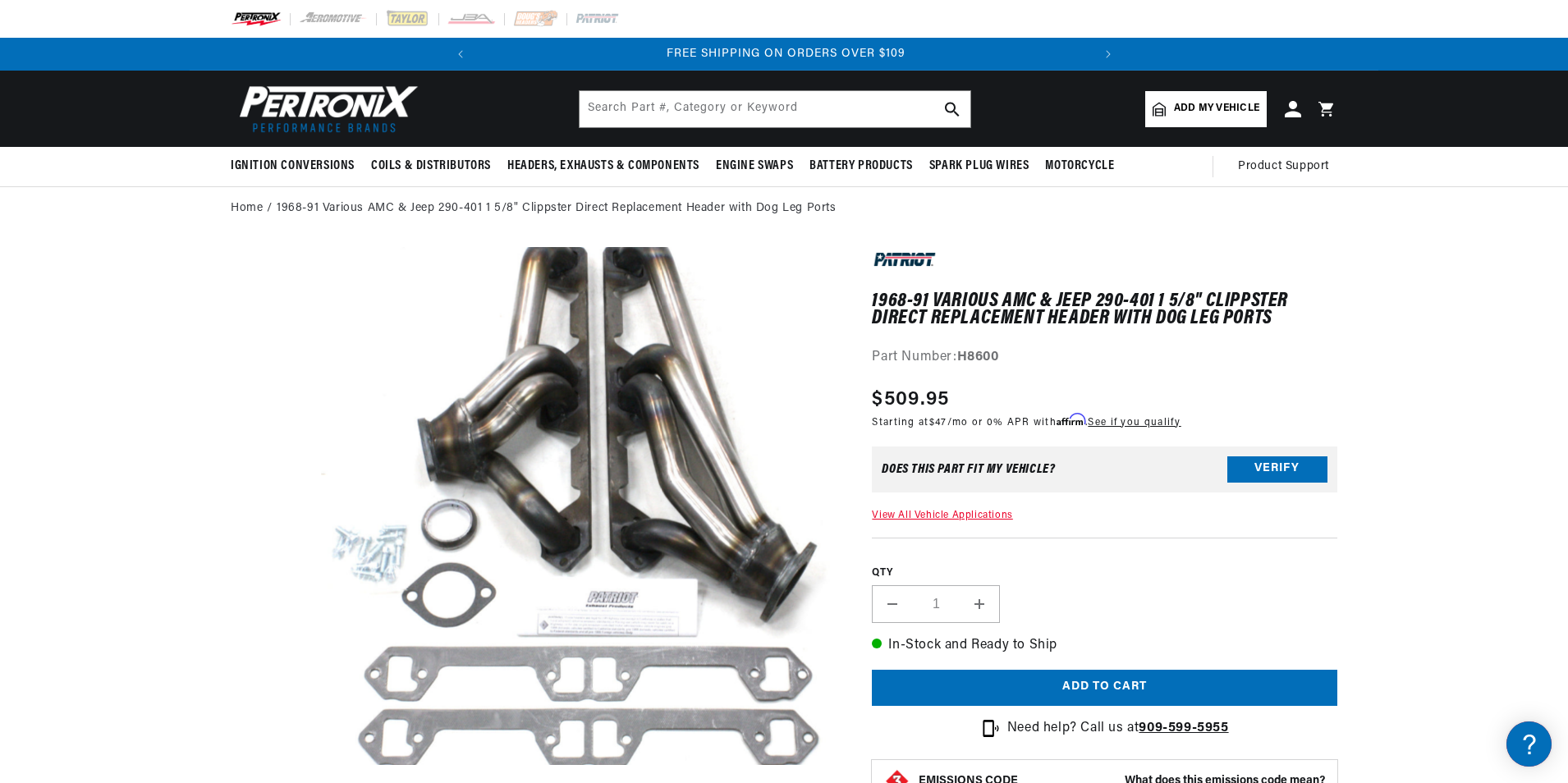click on "Open media 1 in modal" at bounding box center (269, 817) 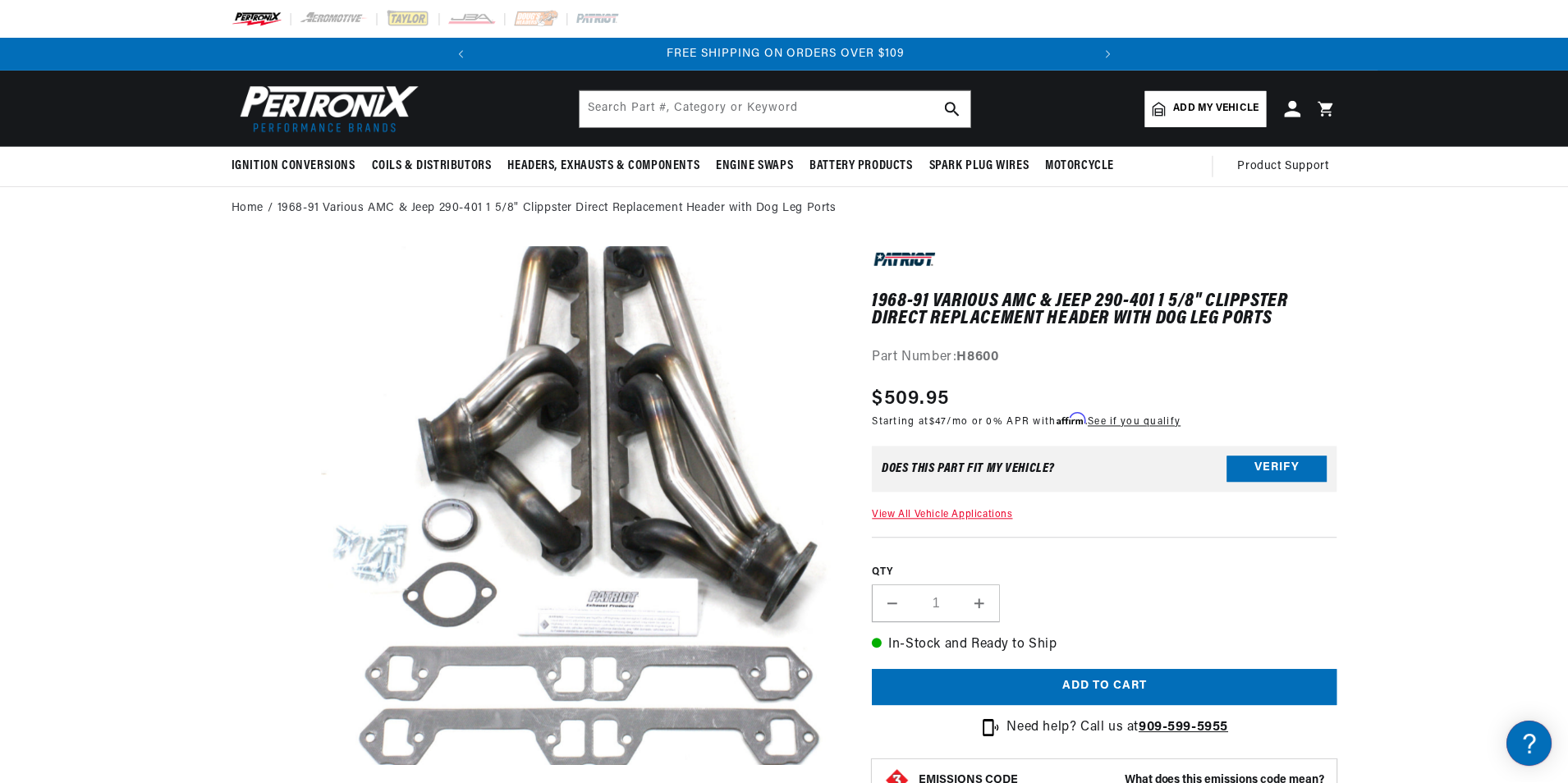 scroll, scrollTop: 68, scrollLeft: 0, axis: vertical 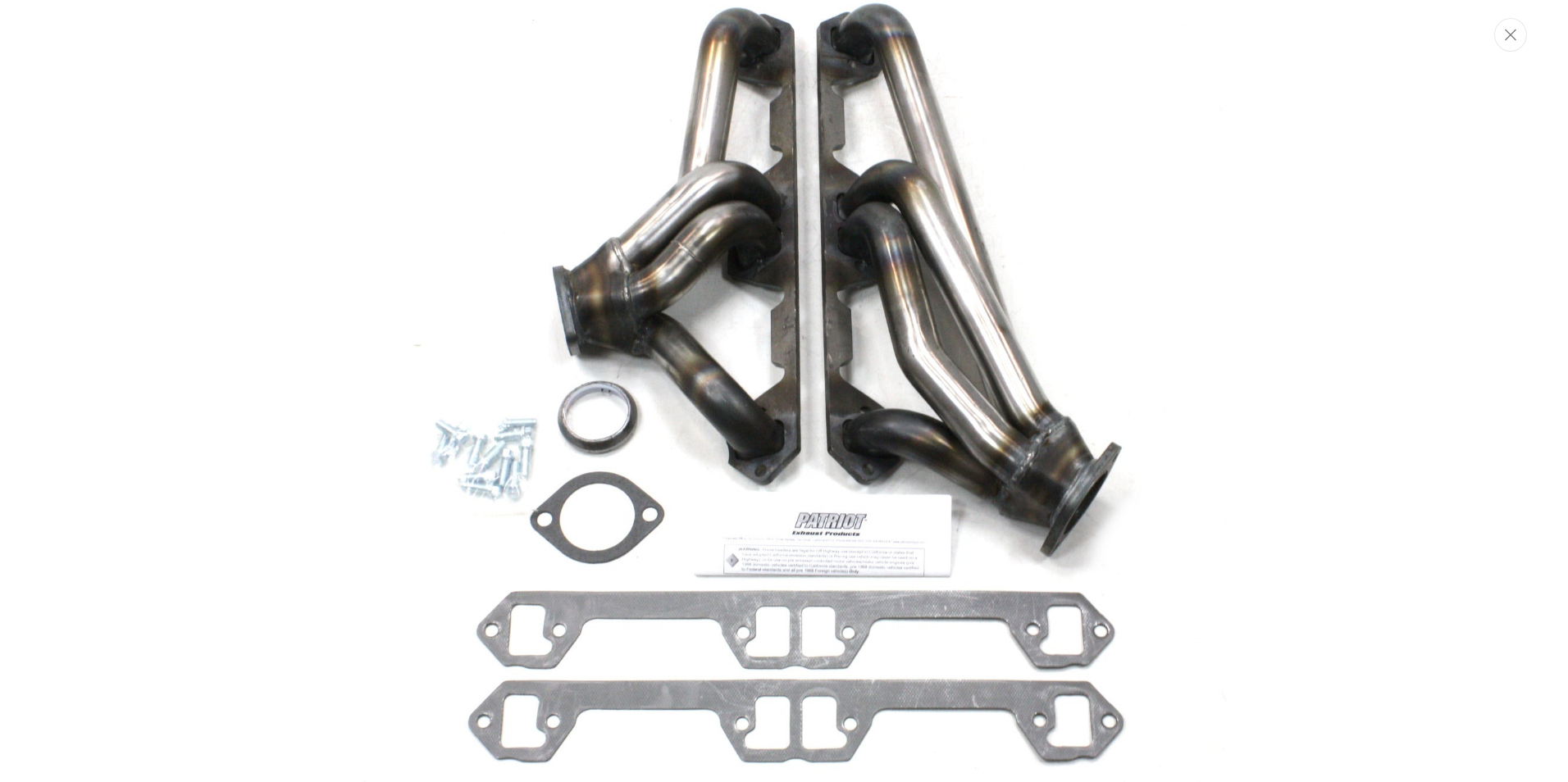 click at bounding box center [784, 391] 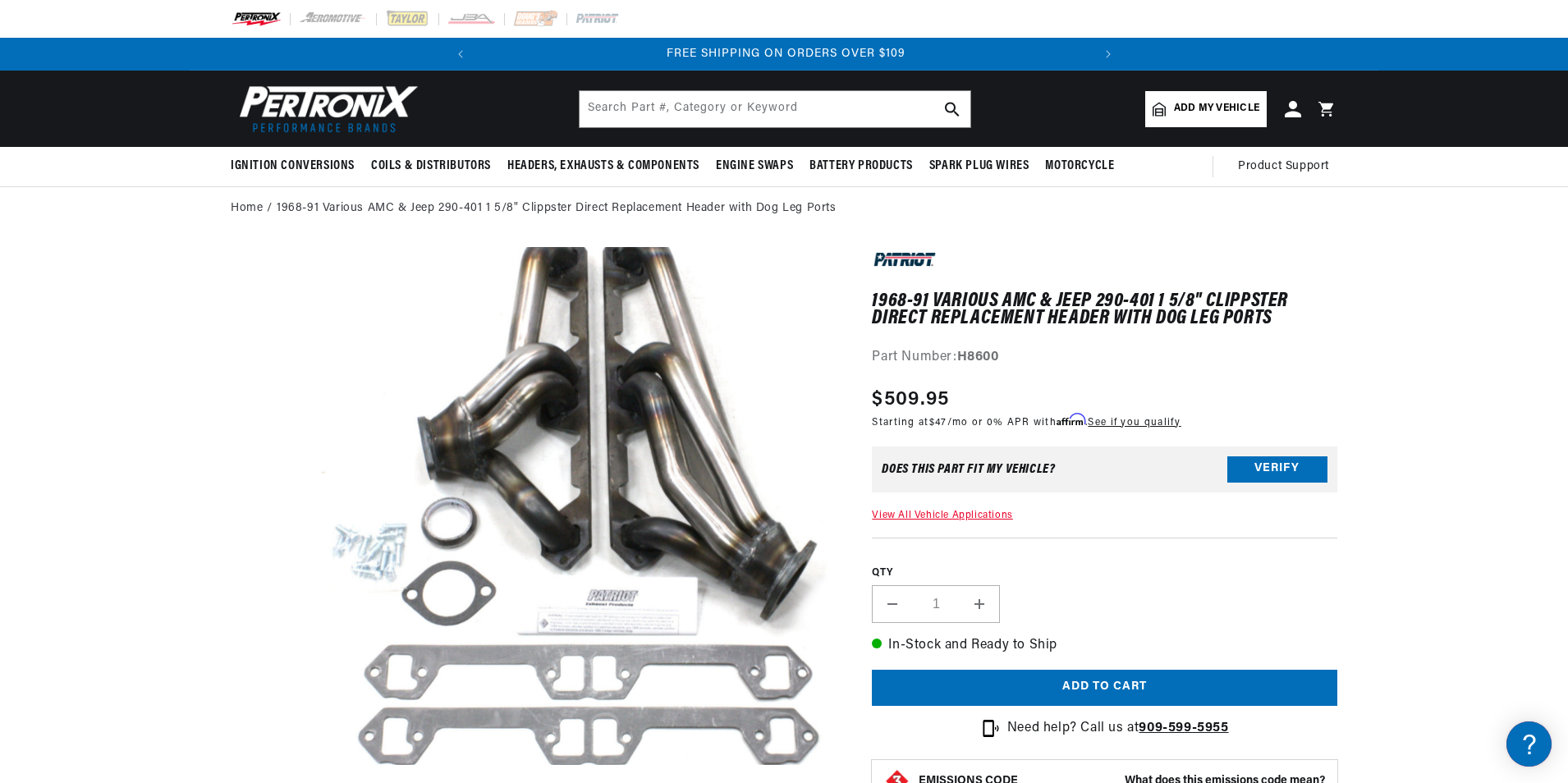 scroll, scrollTop: 0, scrollLeft: 0, axis: both 